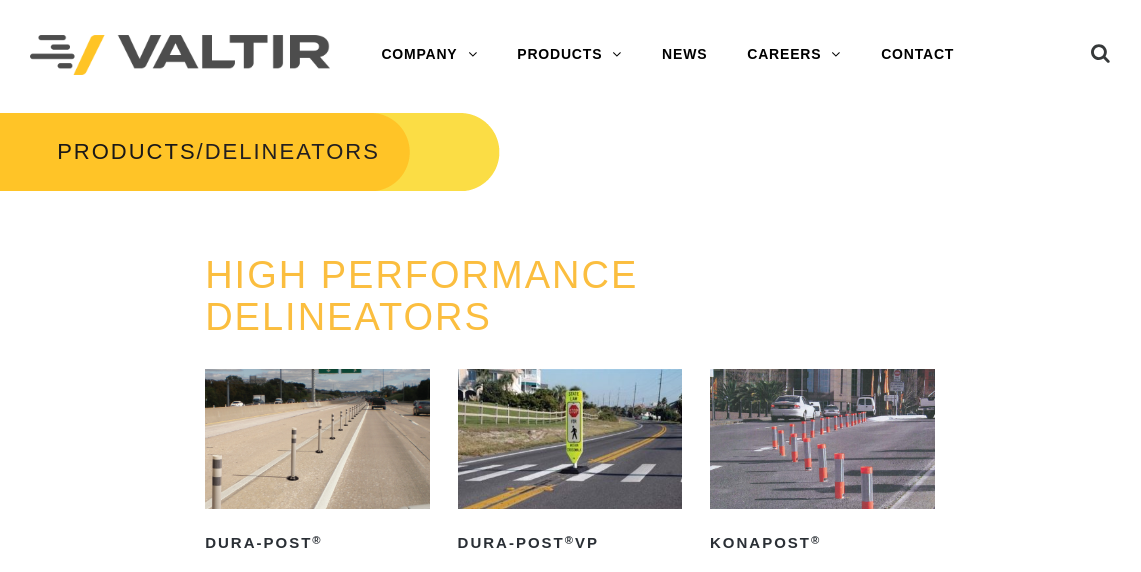 scroll, scrollTop: 99, scrollLeft: 0, axis: vertical 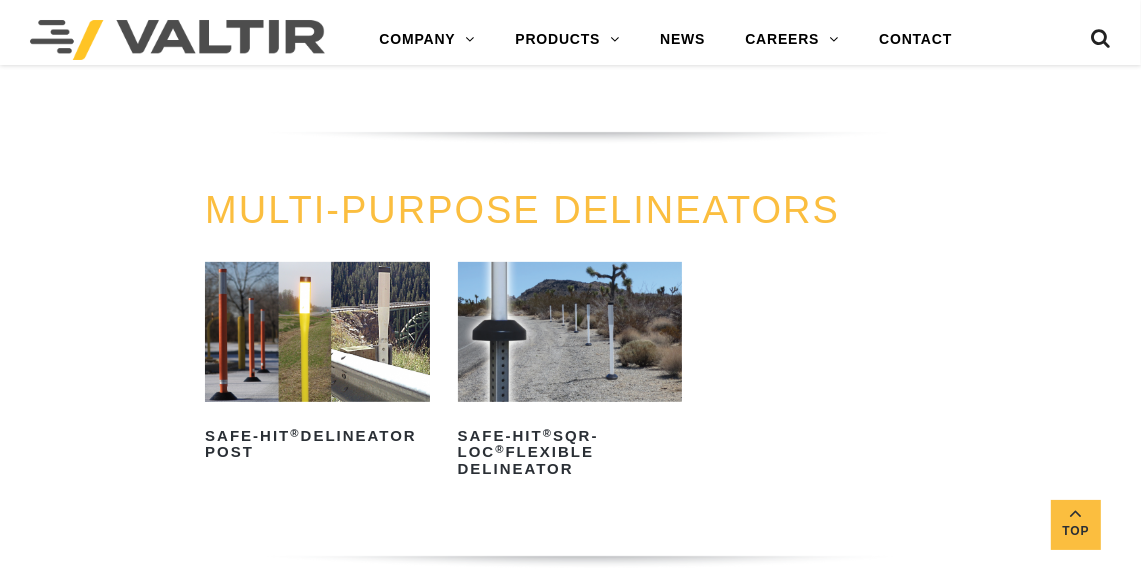 click at bounding box center [317, 332] 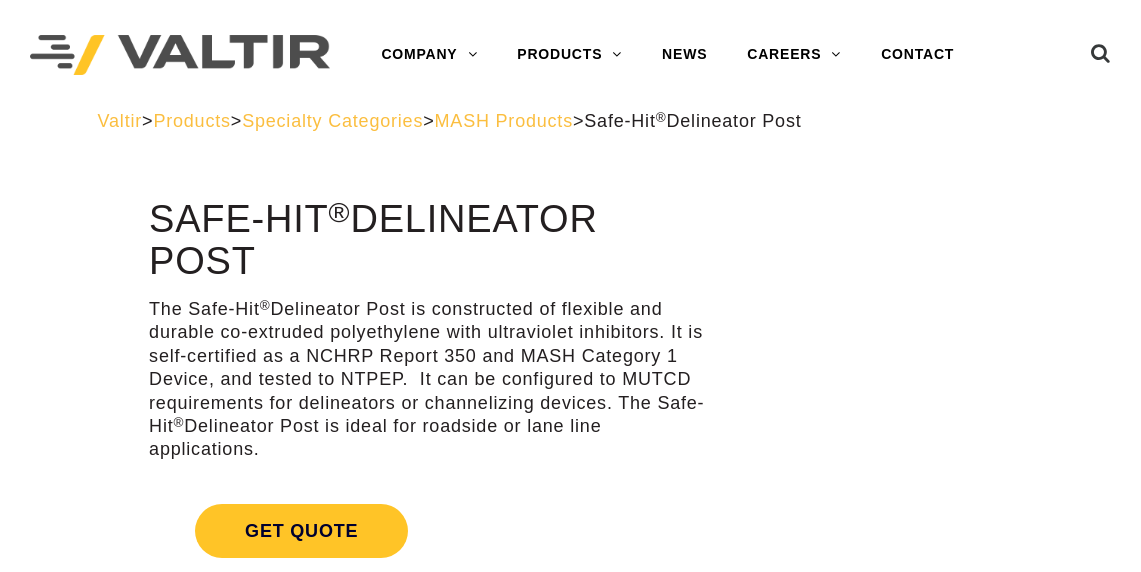 scroll, scrollTop: 0, scrollLeft: 0, axis: both 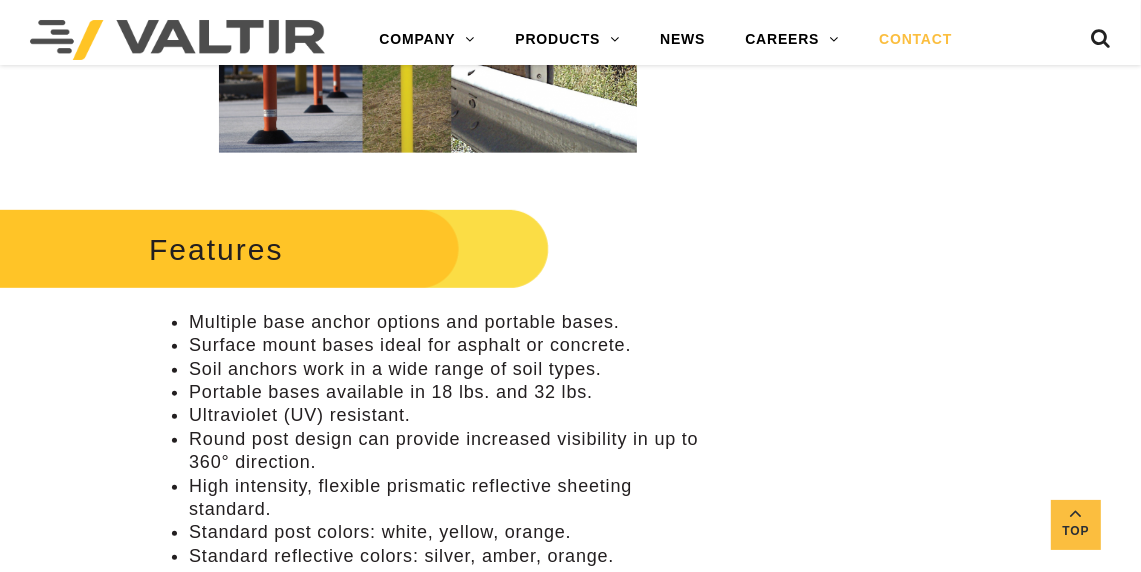 click on "CONTACT" at bounding box center [915, 40] 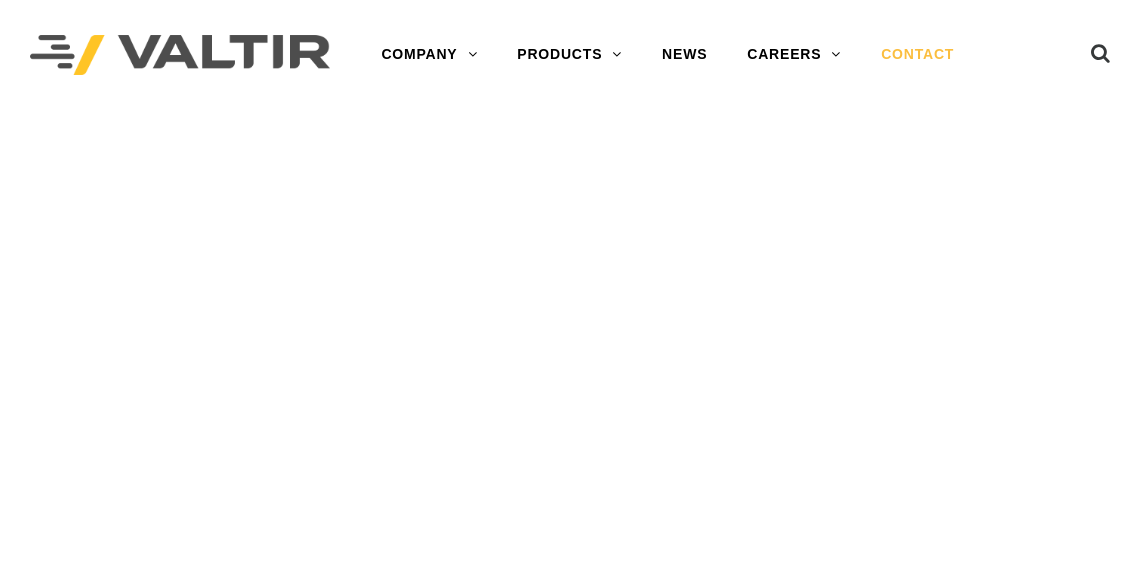 scroll, scrollTop: 0, scrollLeft: 0, axis: both 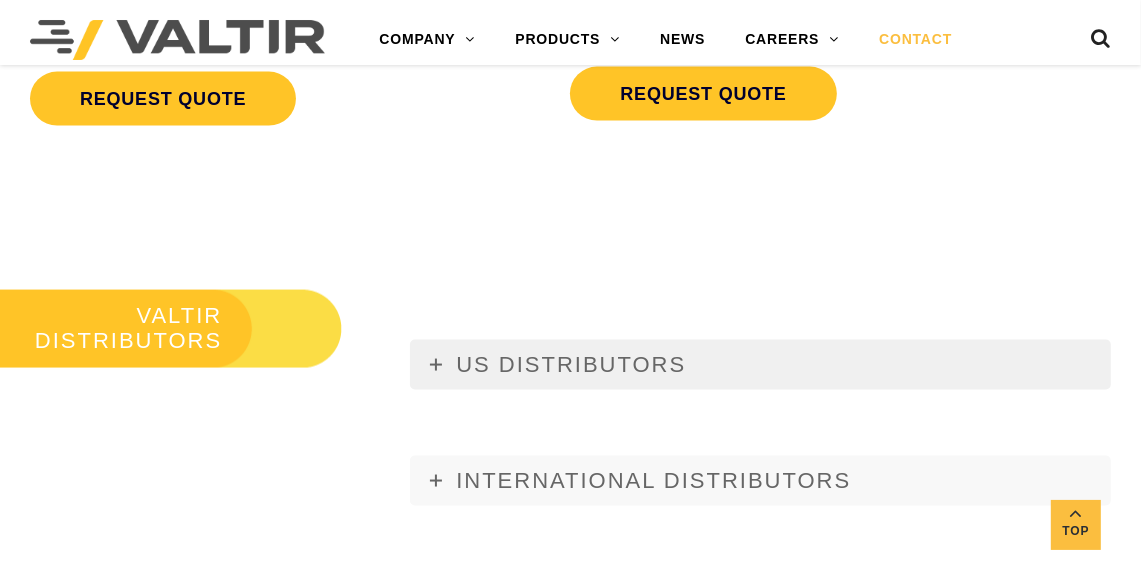 click on "US DISTRIBUTORS" at bounding box center (571, 364) 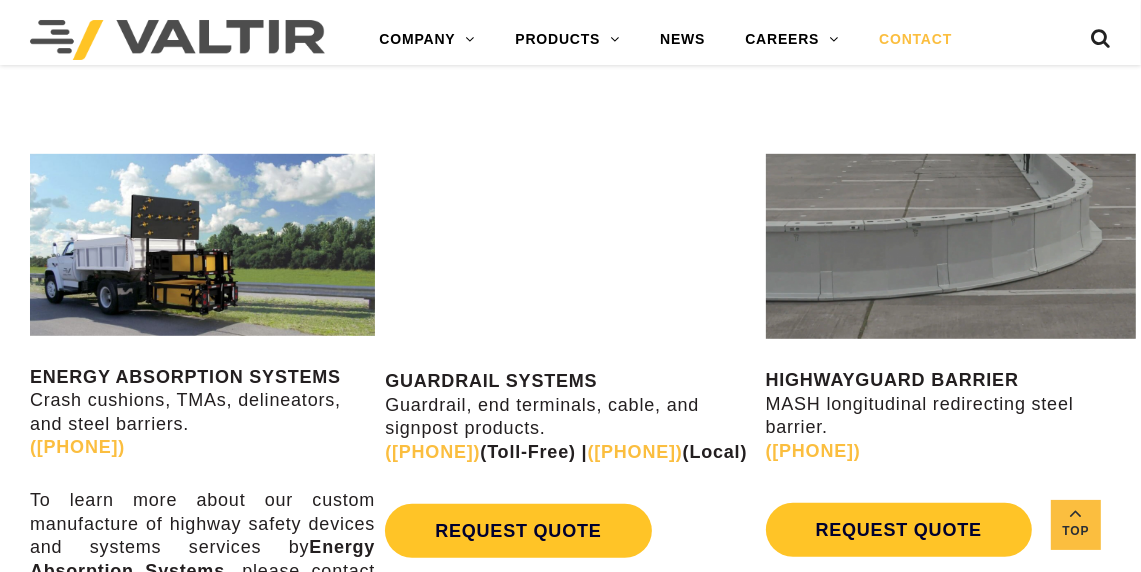 scroll, scrollTop: 0, scrollLeft: 0, axis: both 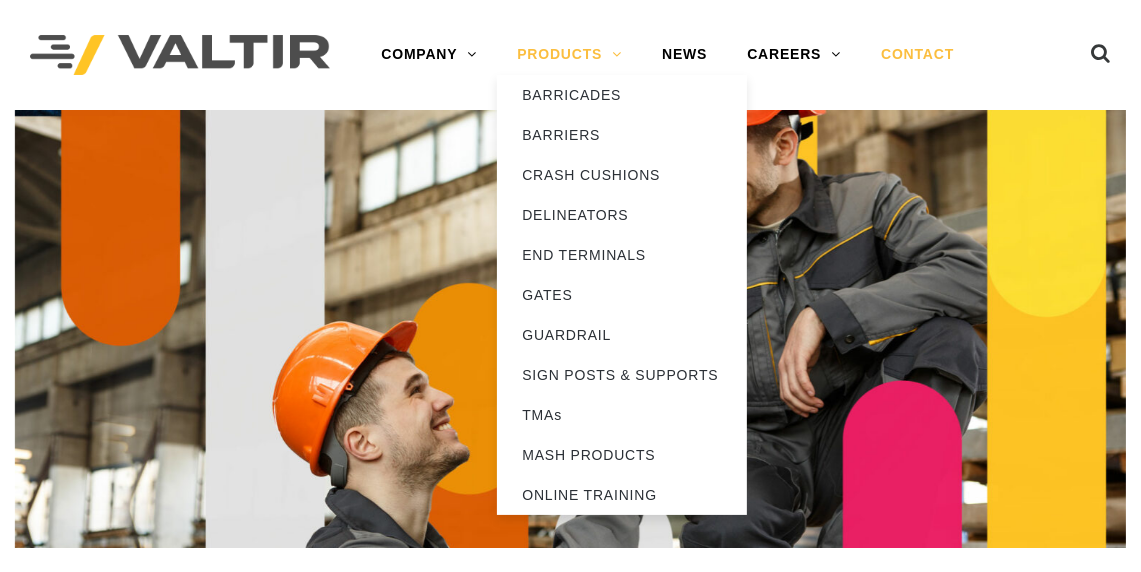 click on "PRODUCTS" at bounding box center (569, 55) 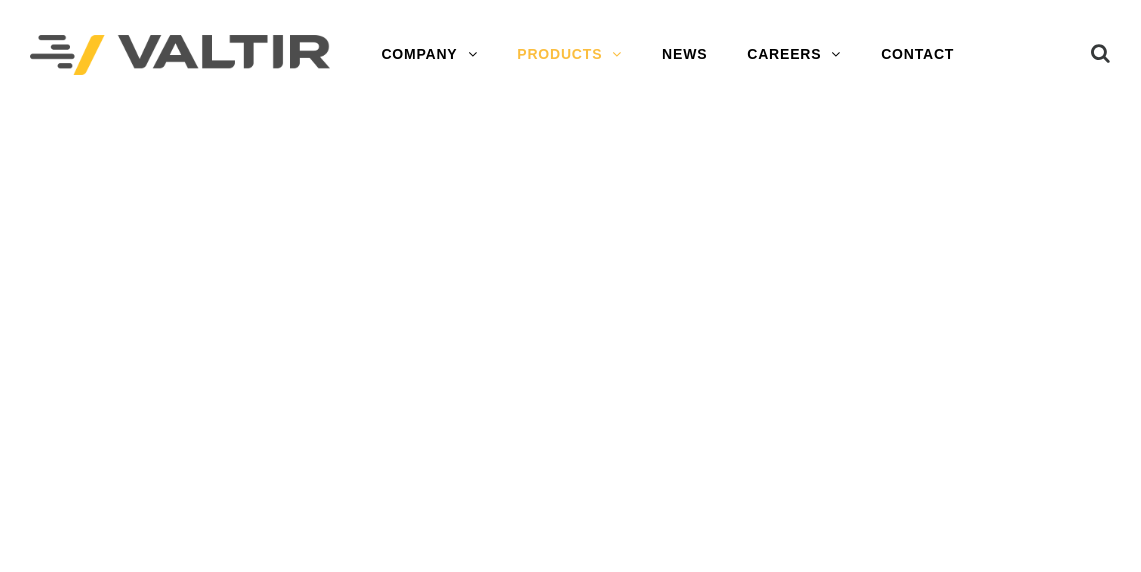 scroll, scrollTop: 0, scrollLeft: 0, axis: both 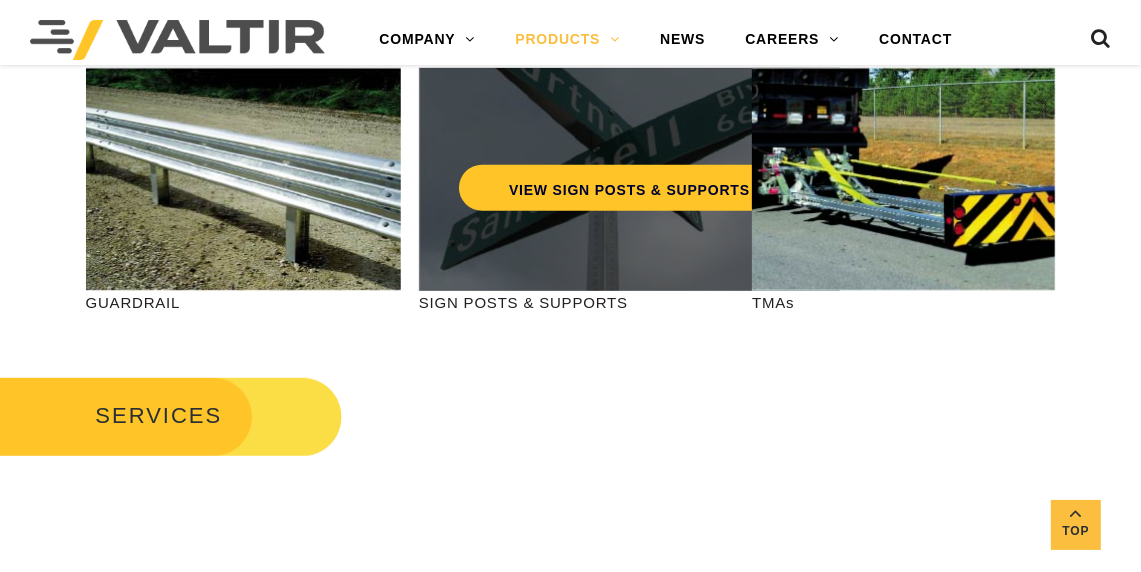 click on "VIEW SIGN POSTS & SUPPORTS" at bounding box center (629, 179) 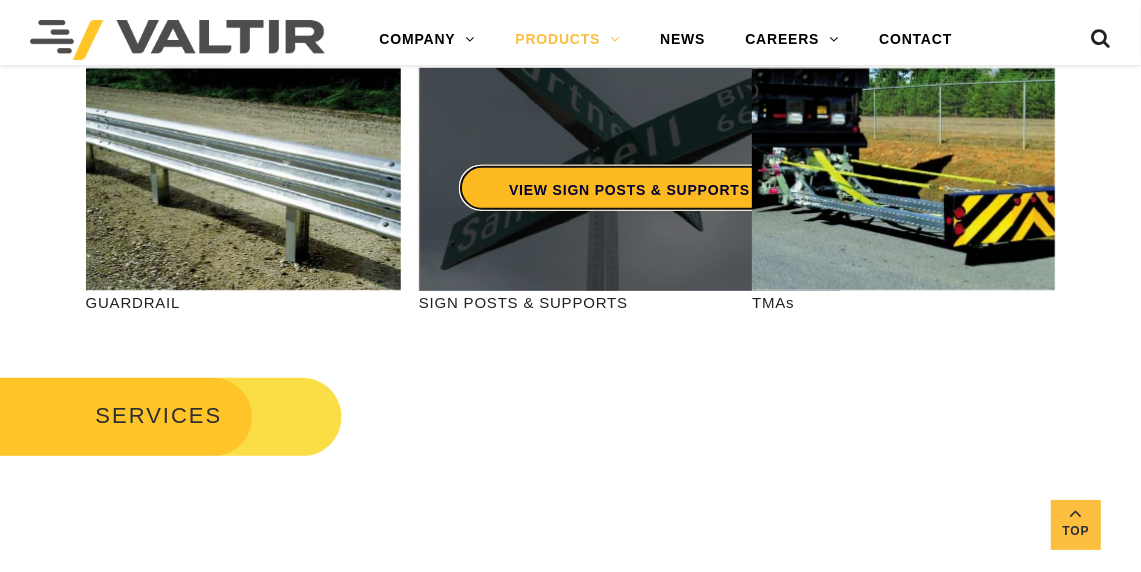 click on "VIEW SIGN POSTS & SUPPORTS" at bounding box center [629, 188] 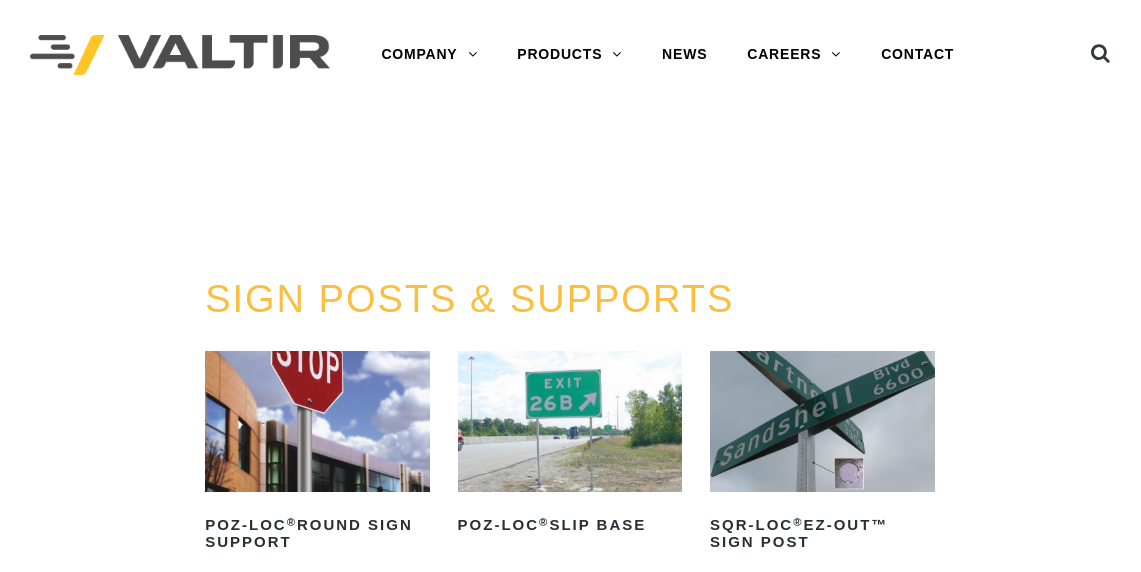 scroll, scrollTop: 0, scrollLeft: 0, axis: both 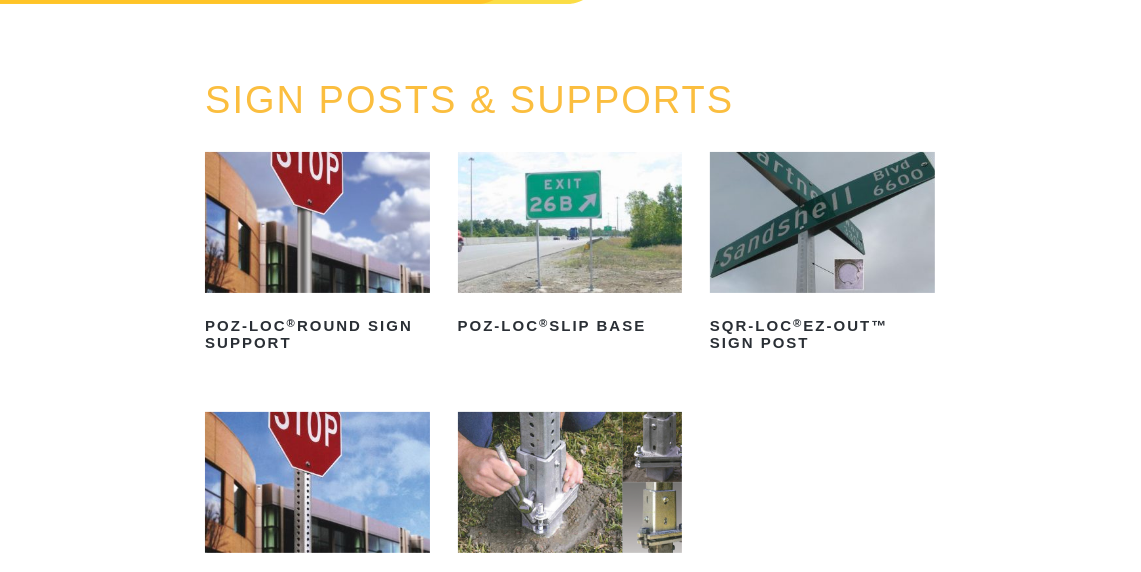 click at bounding box center (822, 222) 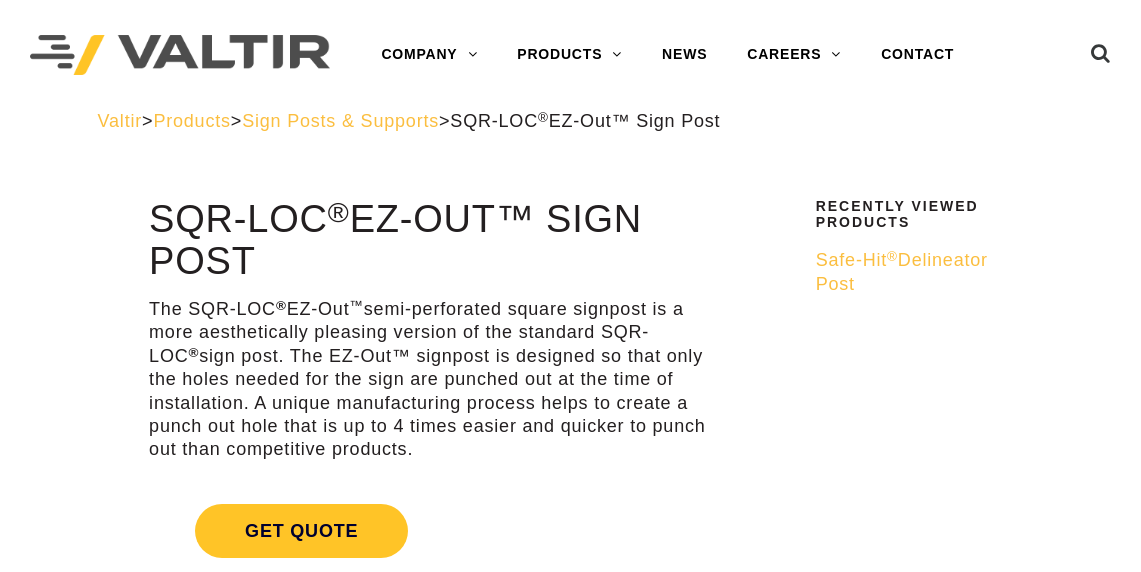 scroll, scrollTop: 0, scrollLeft: 0, axis: both 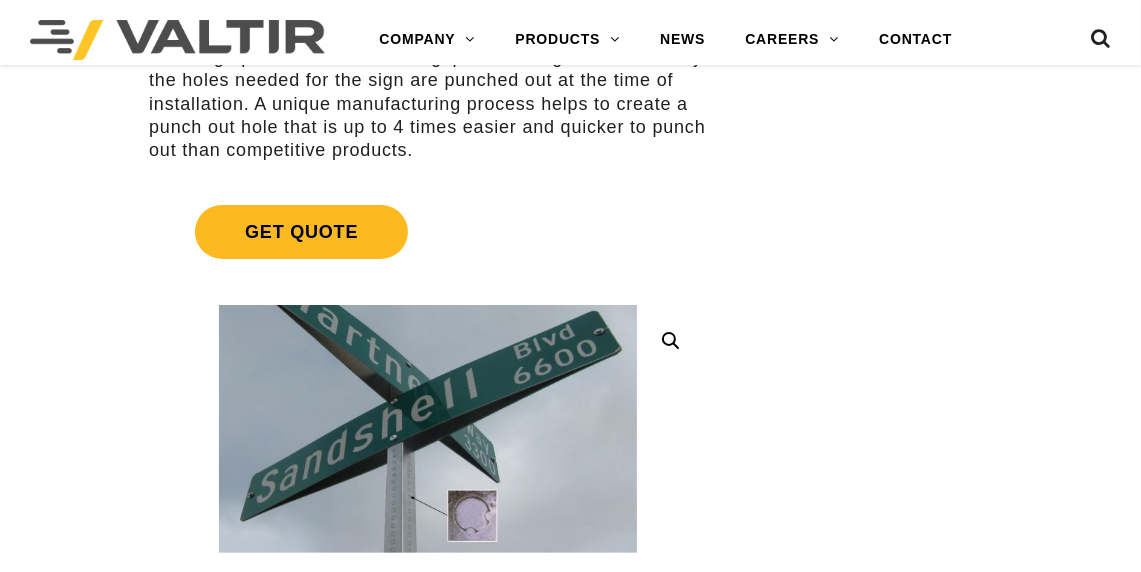 click on "Get Quote" at bounding box center (301, 232) 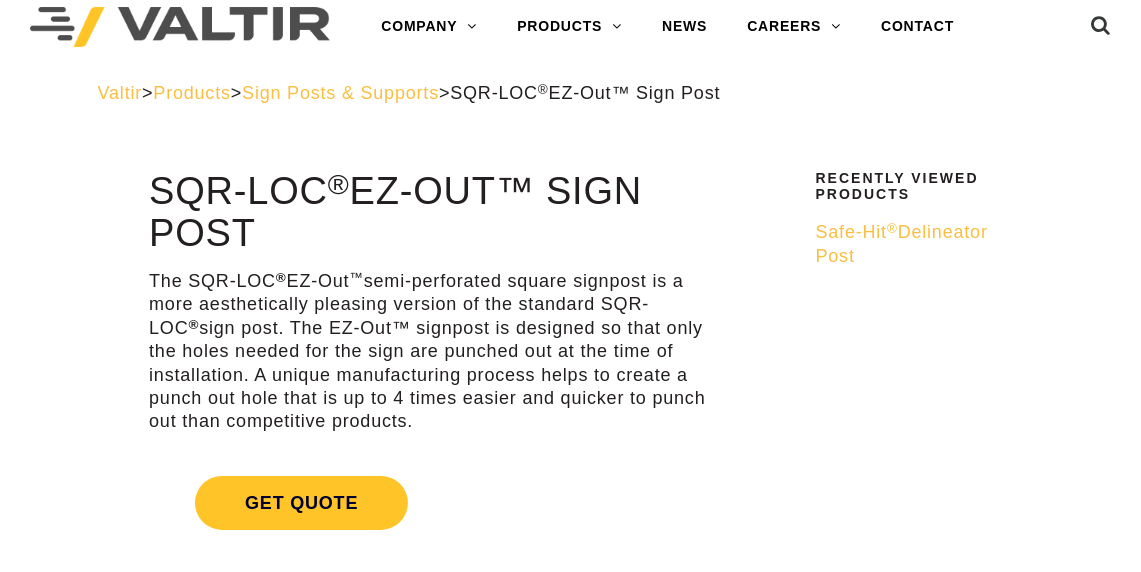 scroll, scrollTop: 0, scrollLeft: 0, axis: both 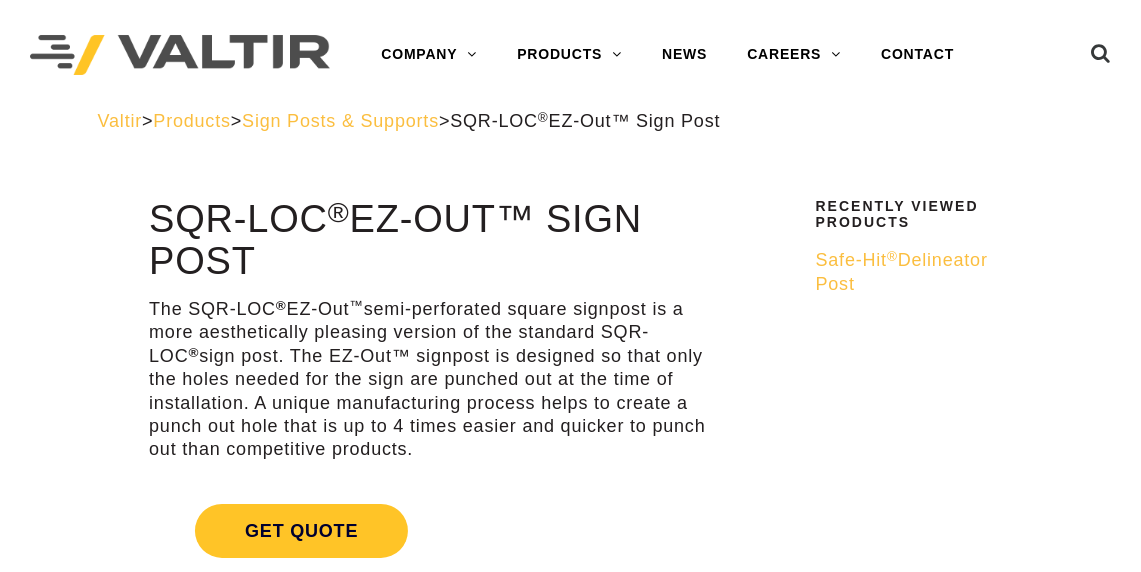 click on "Safe-Hit ®  Delineator Post" at bounding box center [902, 271] 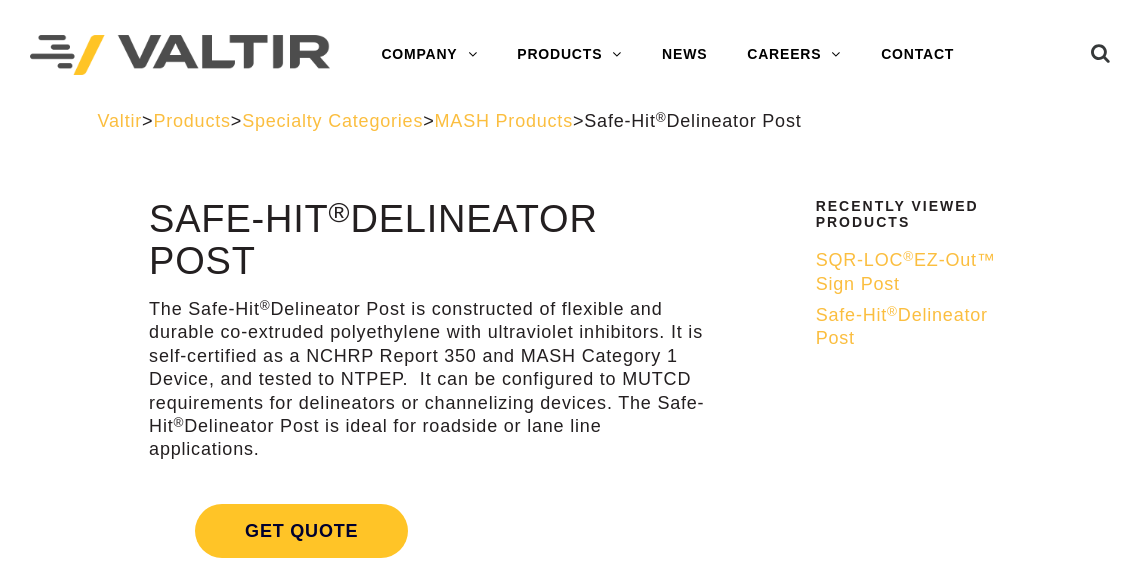 scroll, scrollTop: 0, scrollLeft: 0, axis: both 